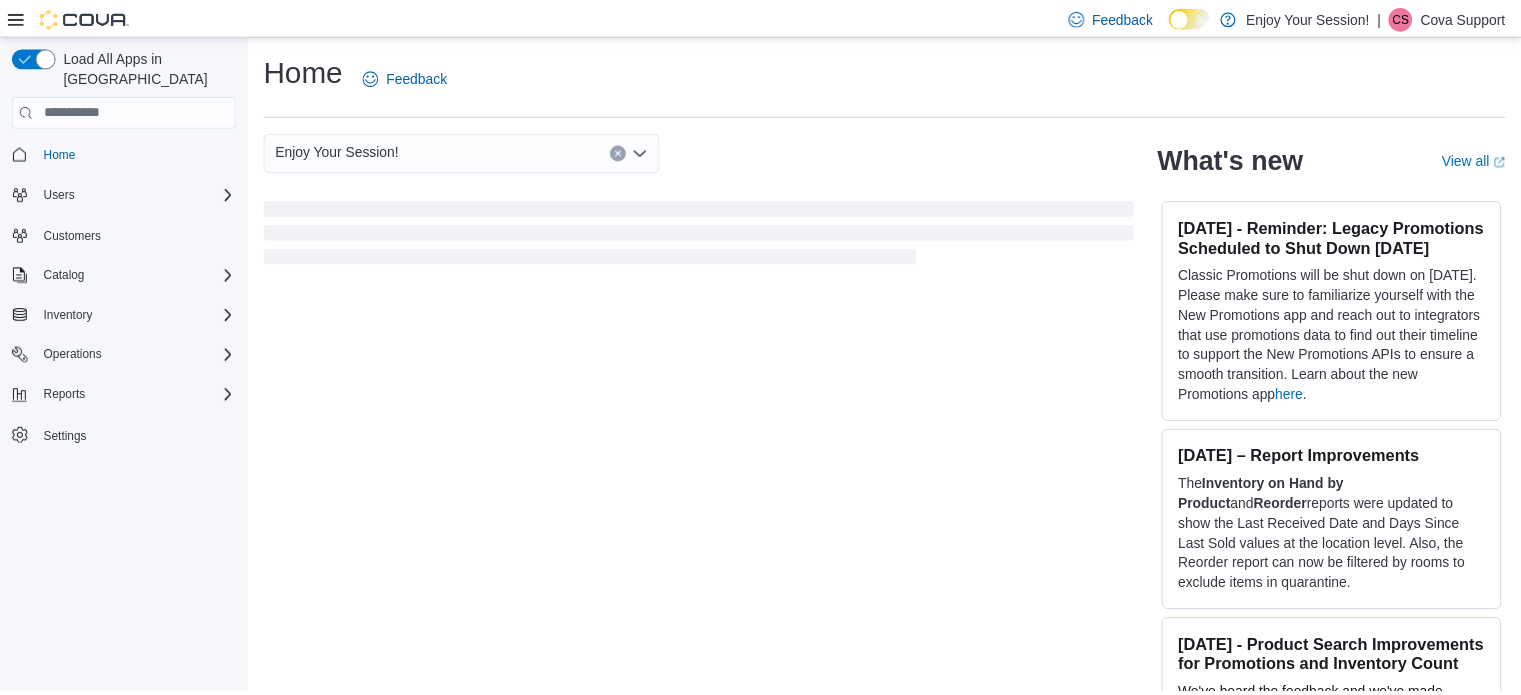 scroll, scrollTop: 0, scrollLeft: 0, axis: both 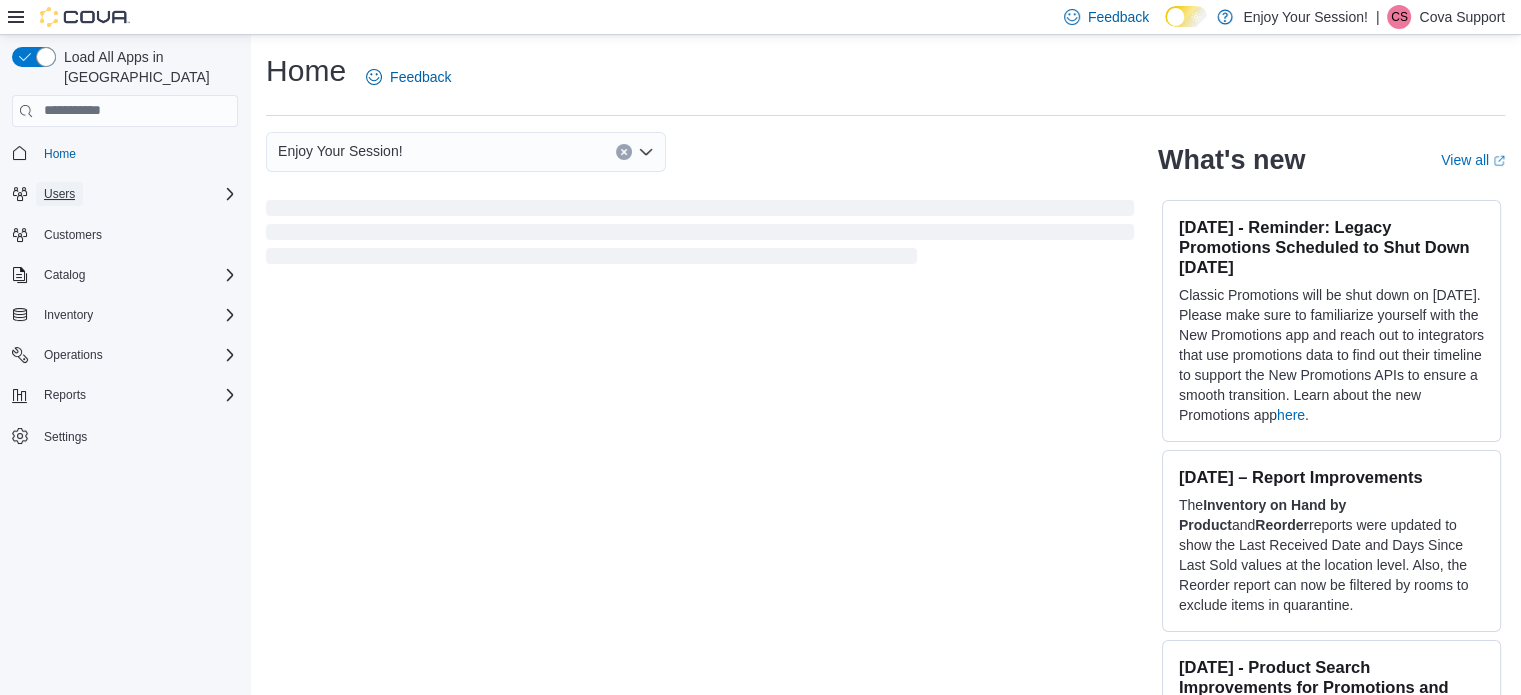 click on "Users" at bounding box center [59, 194] 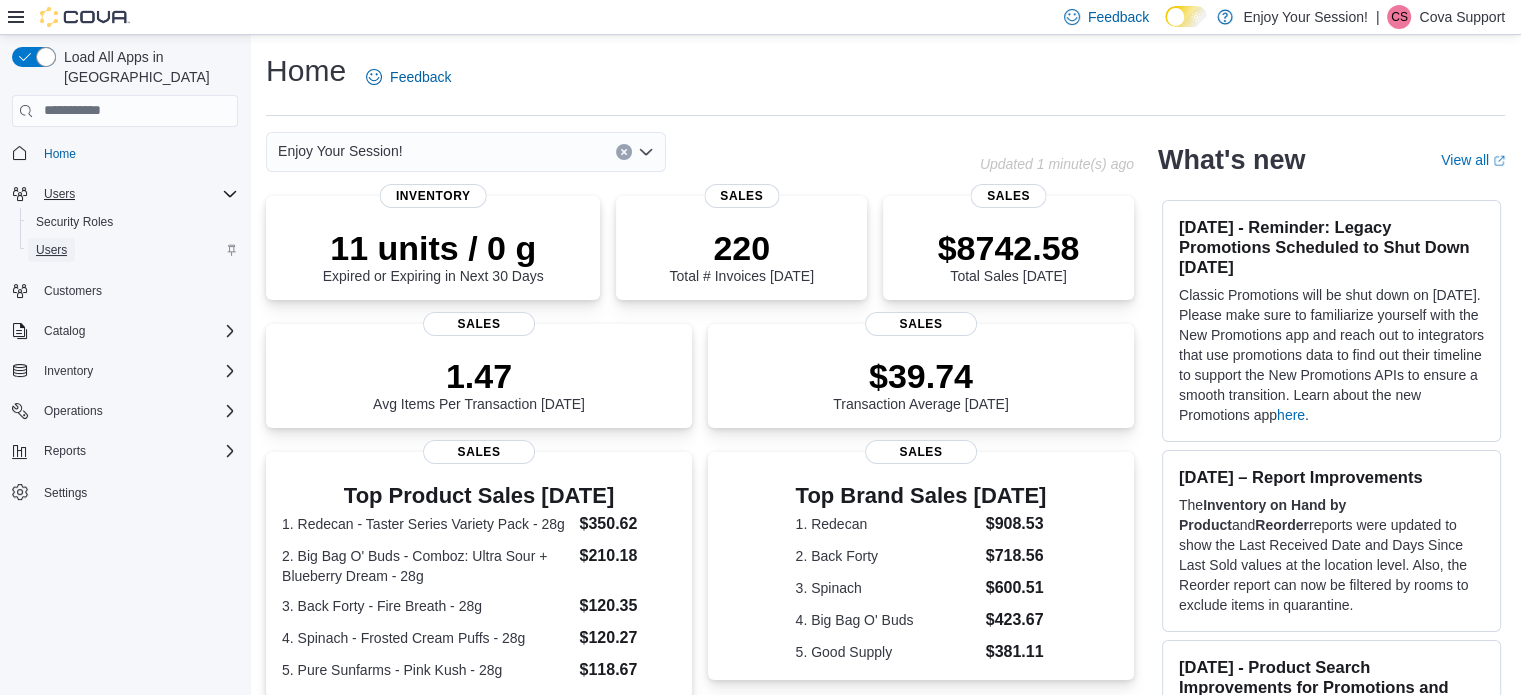 click on "Users" at bounding box center [51, 250] 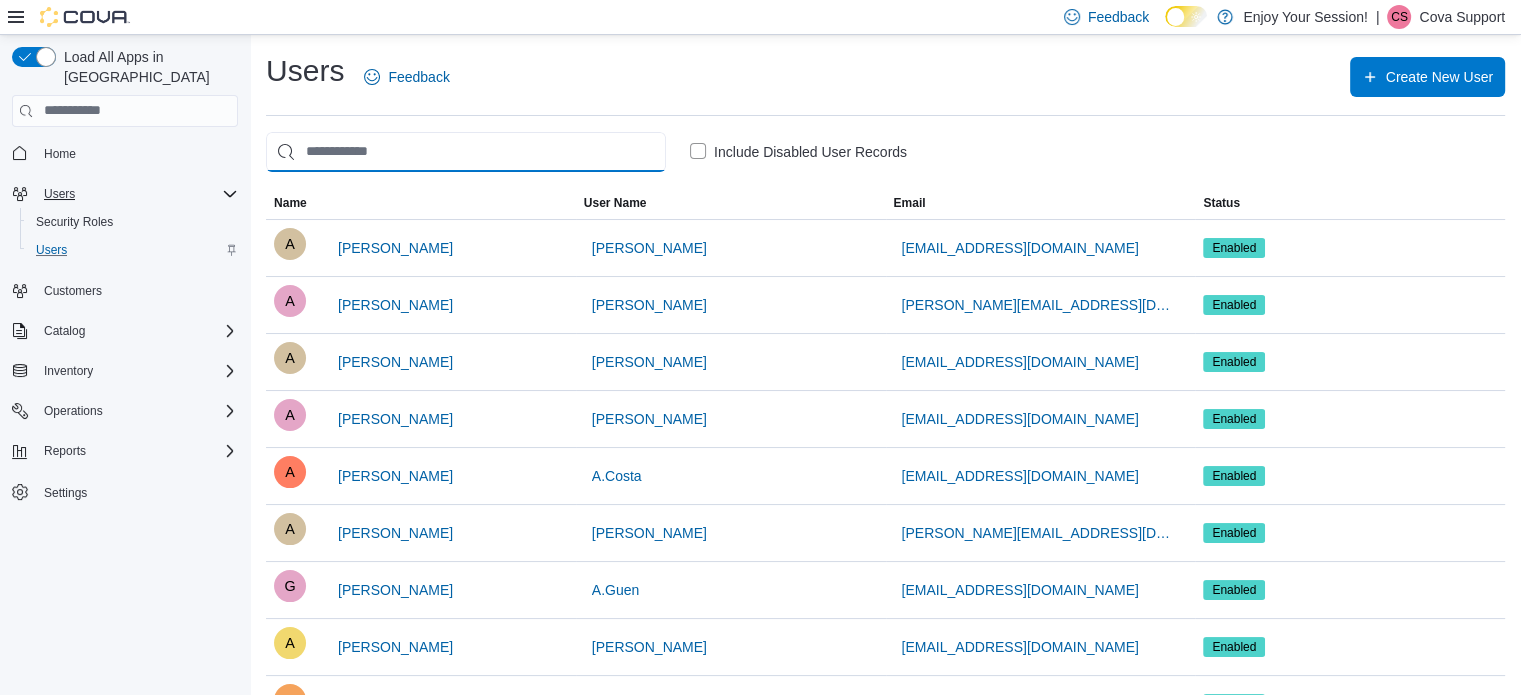 click at bounding box center [466, 152] 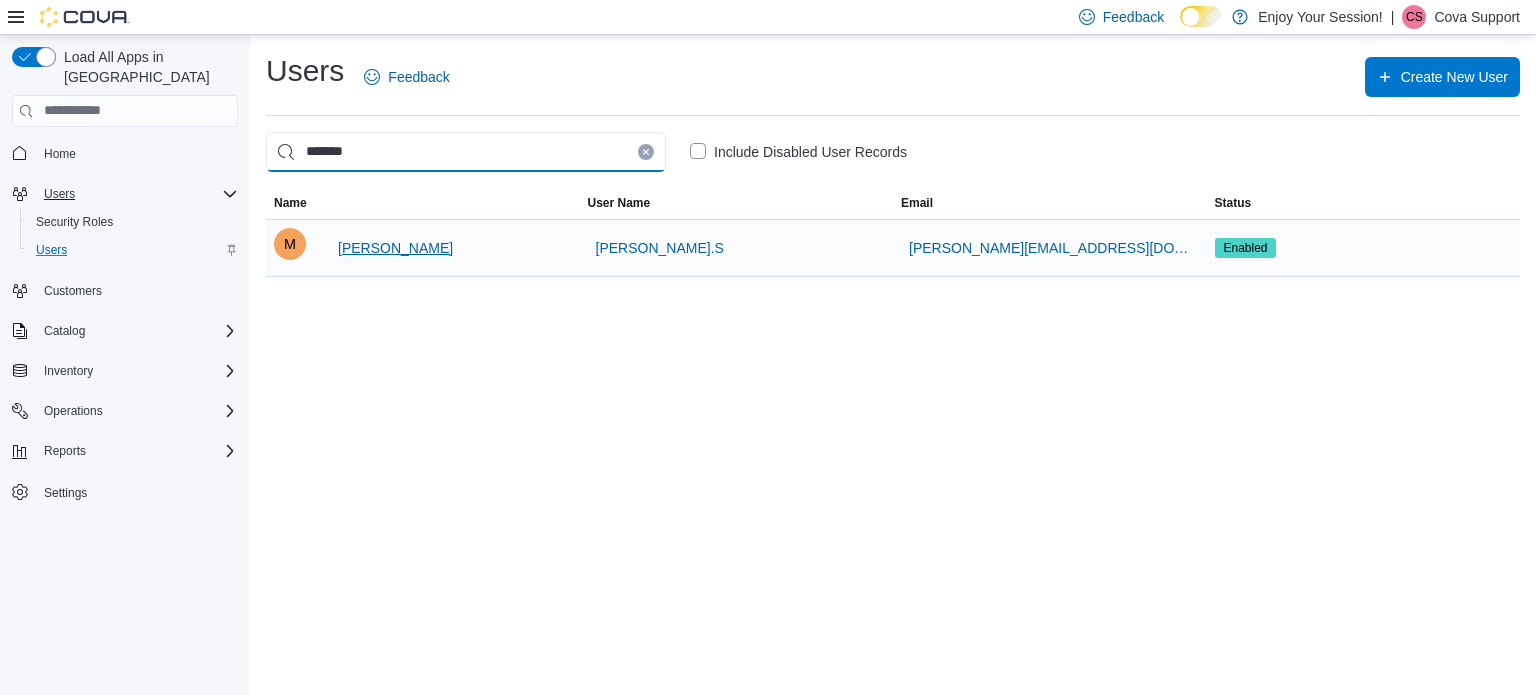 type on "*******" 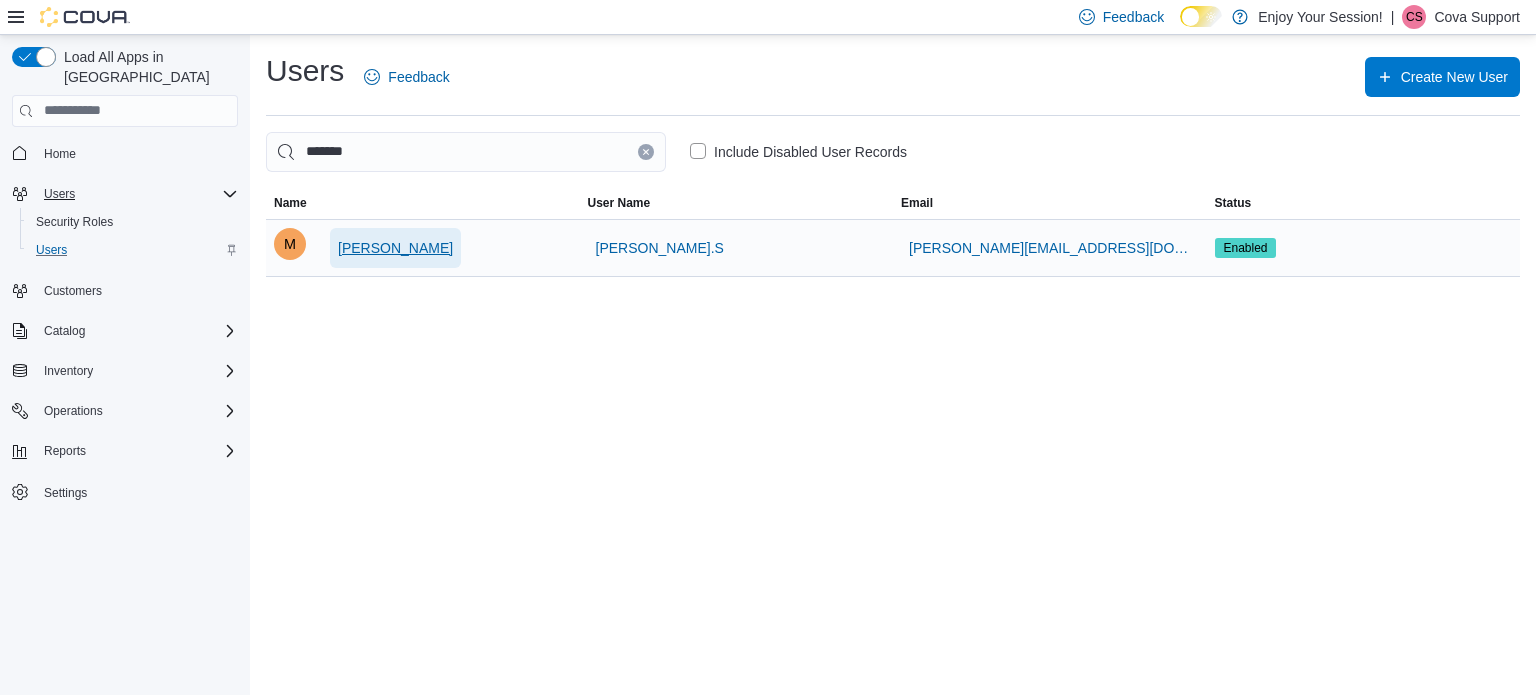 click on "Melissa Sampson" at bounding box center [395, 248] 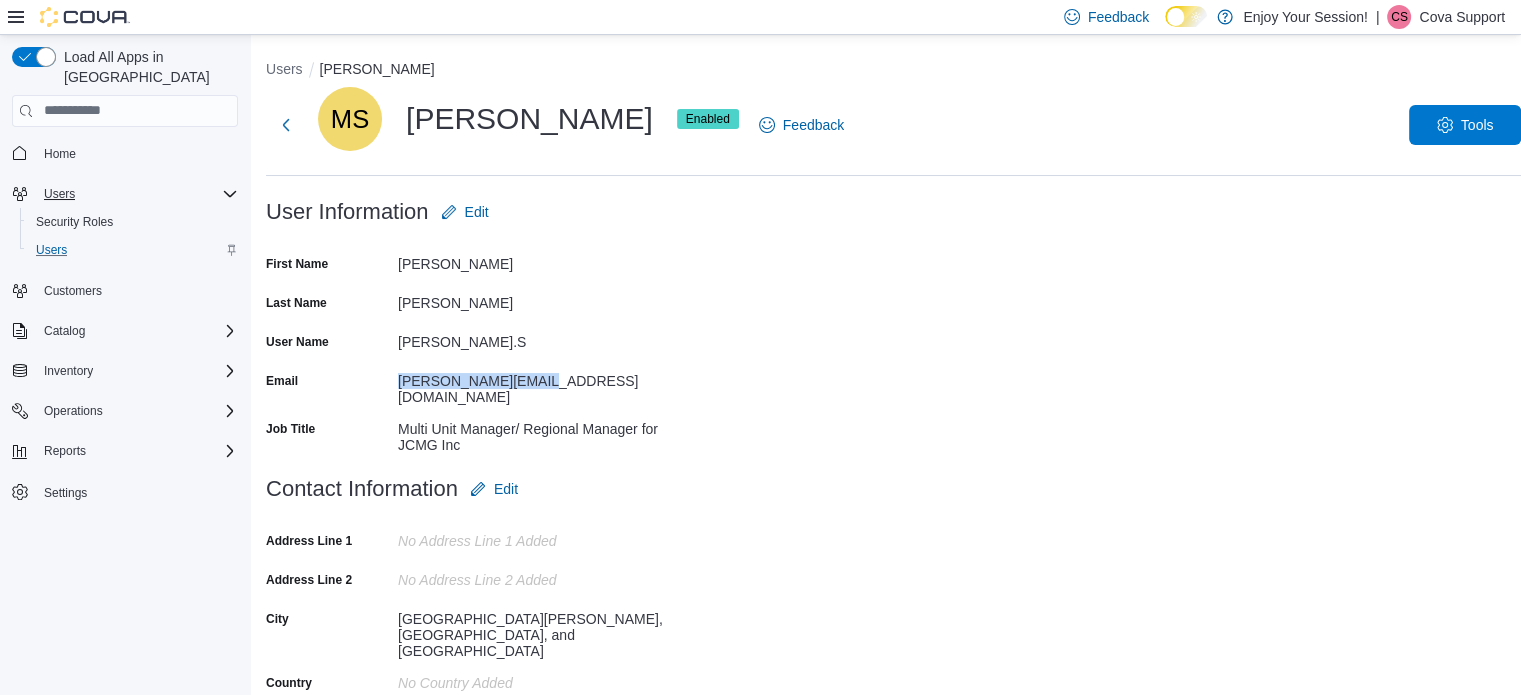 drag, startPoint x: 544, startPoint y: 379, endPoint x: 371, endPoint y: 379, distance: 173 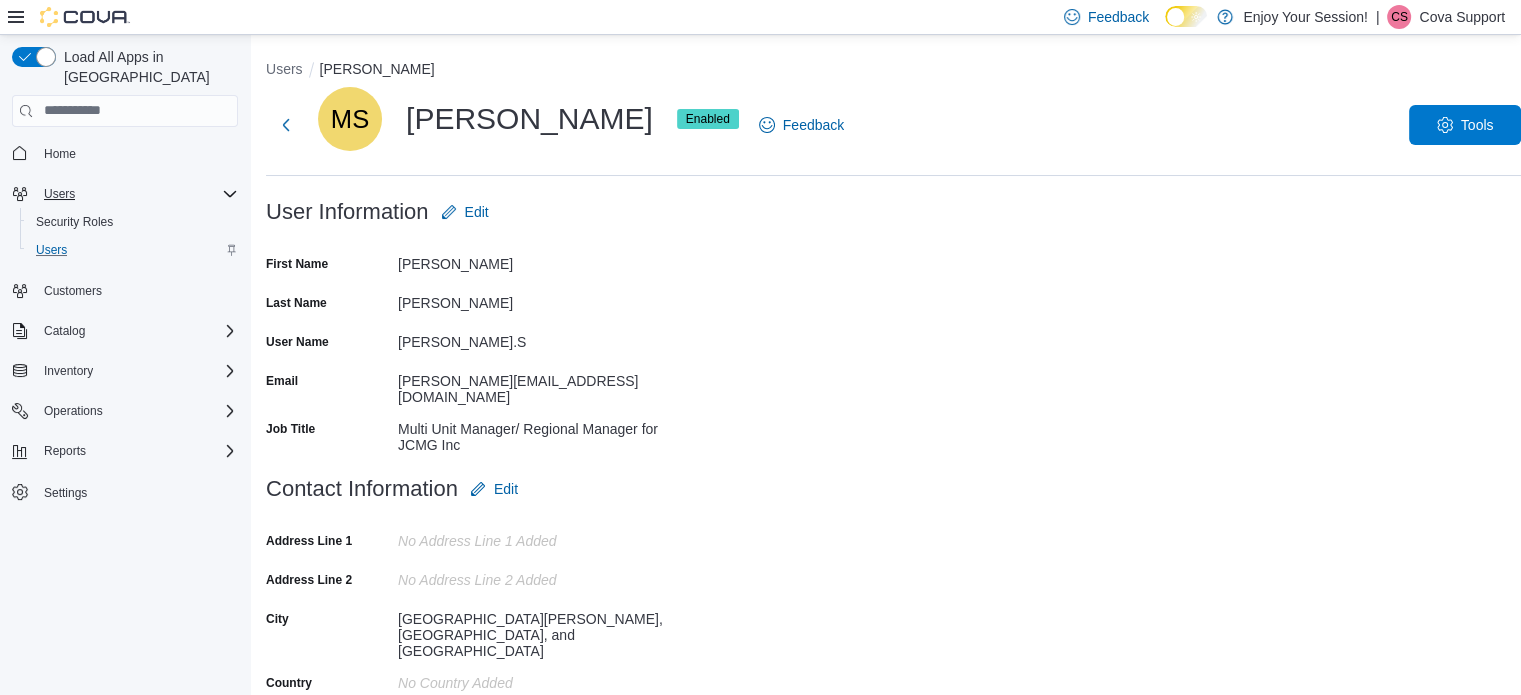 click on "Cova Support" at bounding box center (1462, 17) 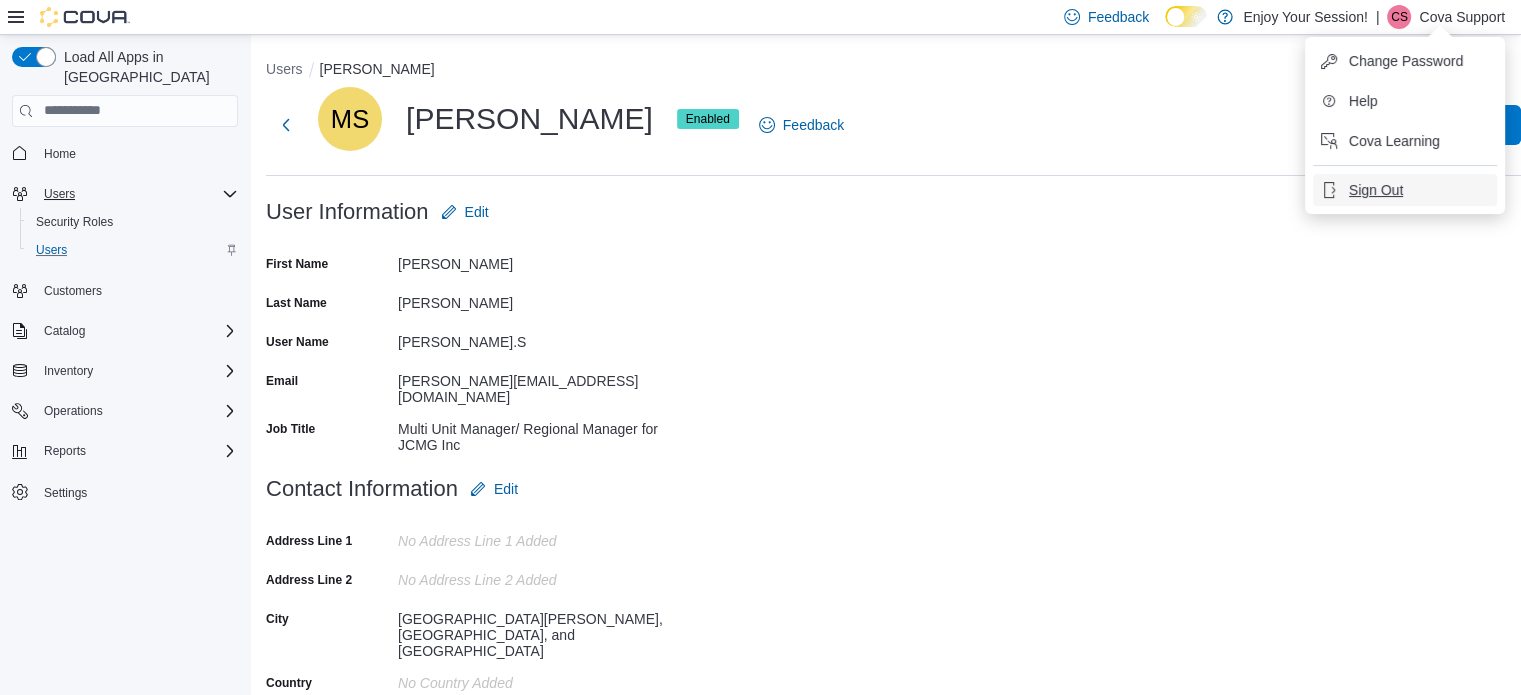click on "Sign Out" at bounding box center (1376, 190) 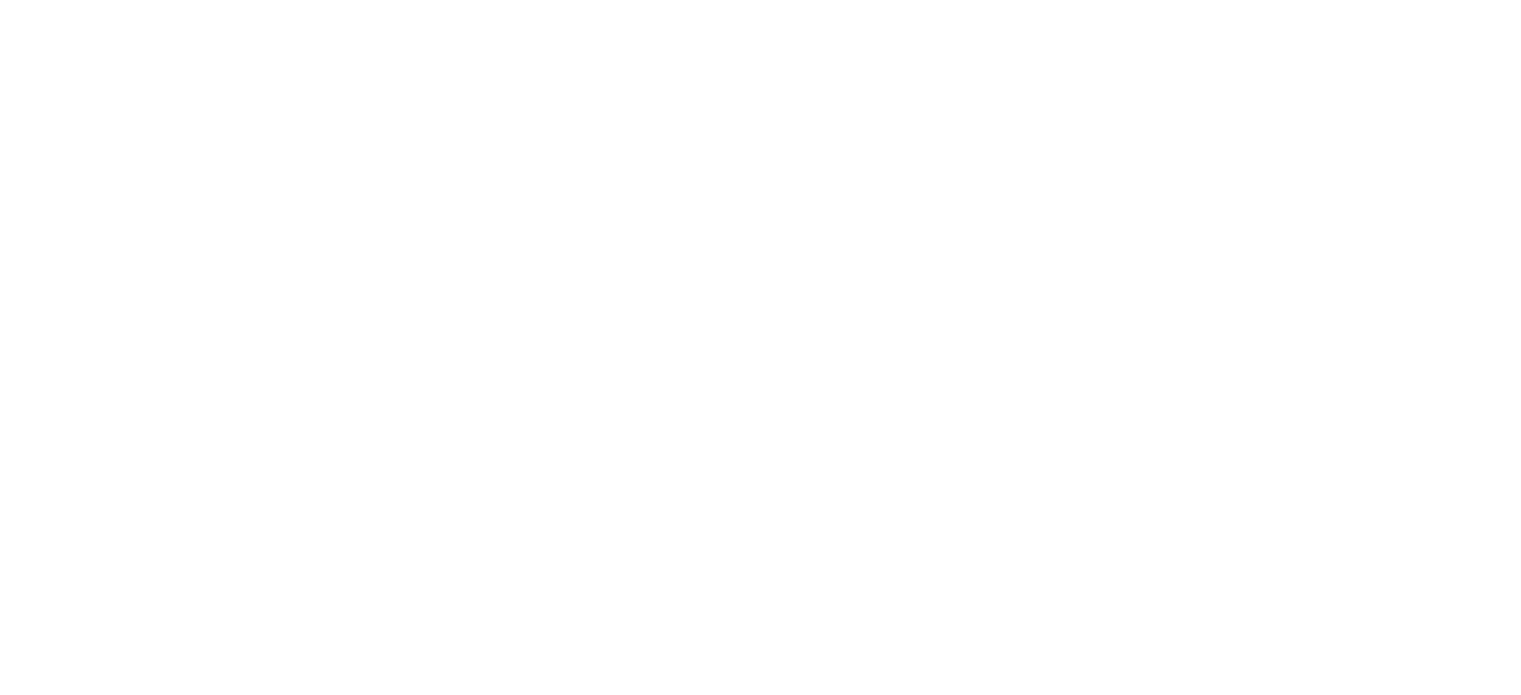scroll, scrollTop: 0, scrollLeft: 0, axis: both 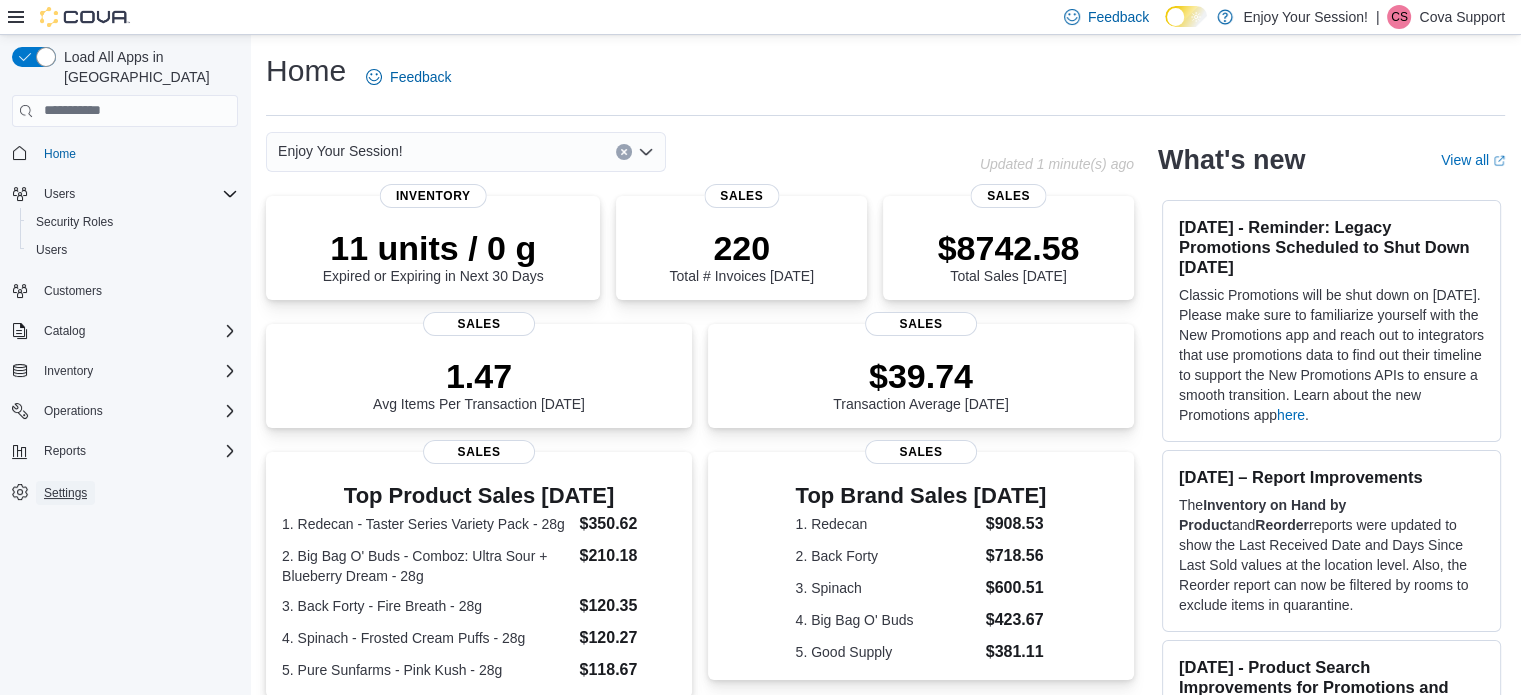 click on "Settings" at bounding box center (65, 493) 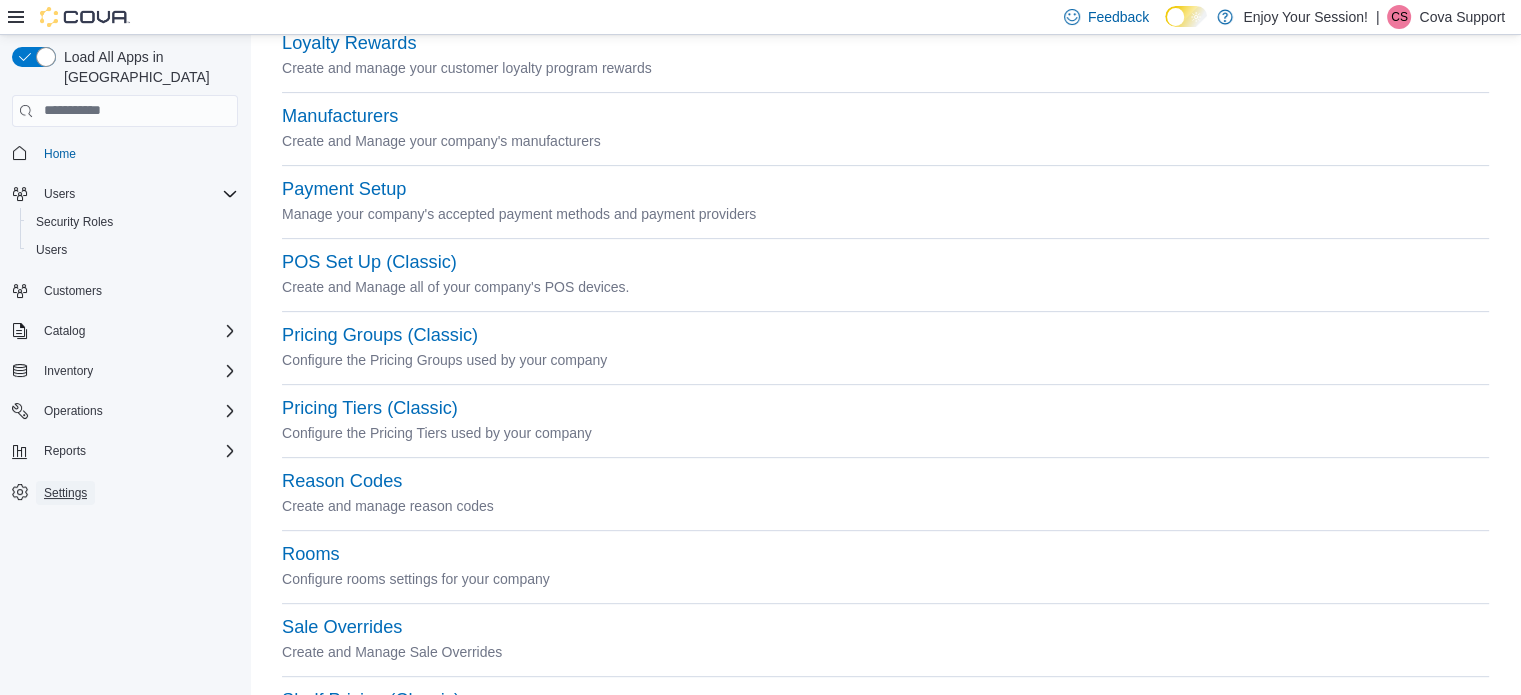 scroll, scrollTop: 700, scrollLeft: 0, axis: vertical 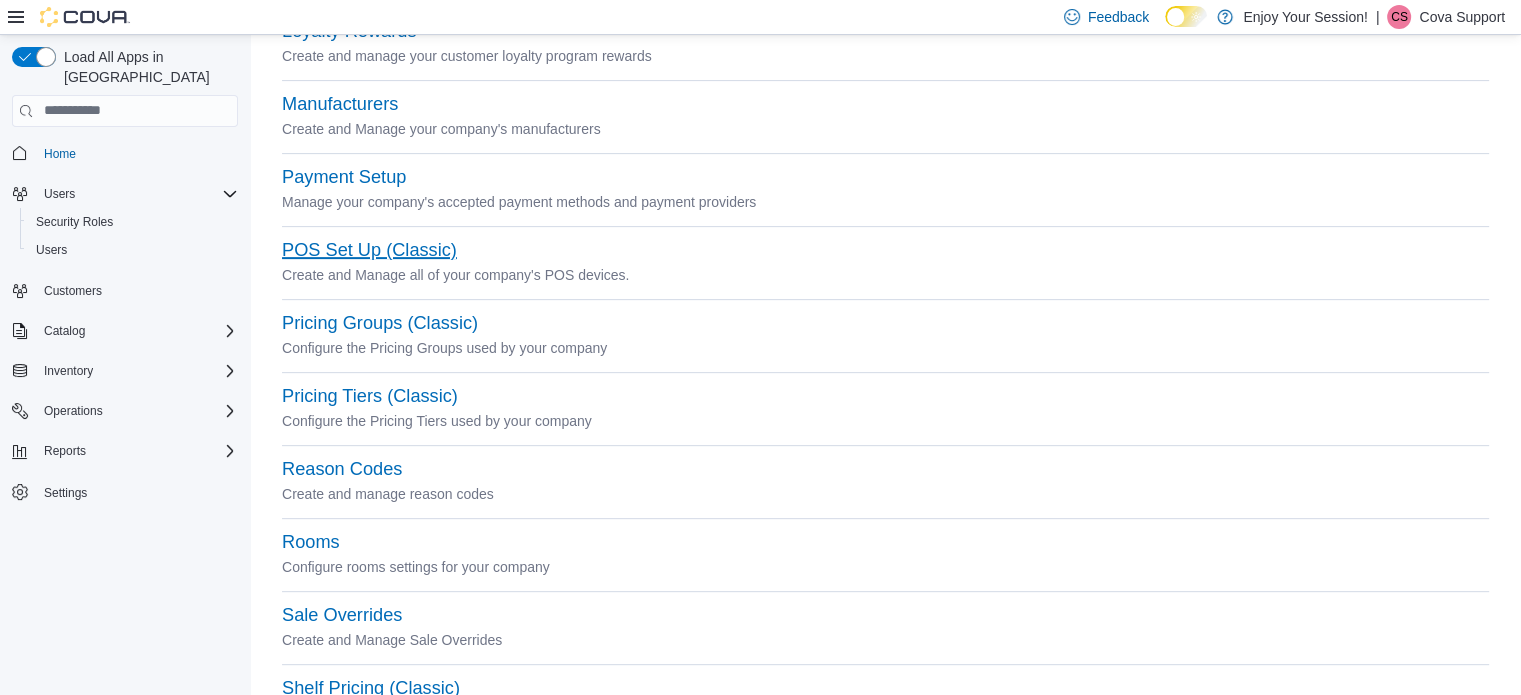click on "POS Set Up (Classic)" at bounding box center [369, 250] 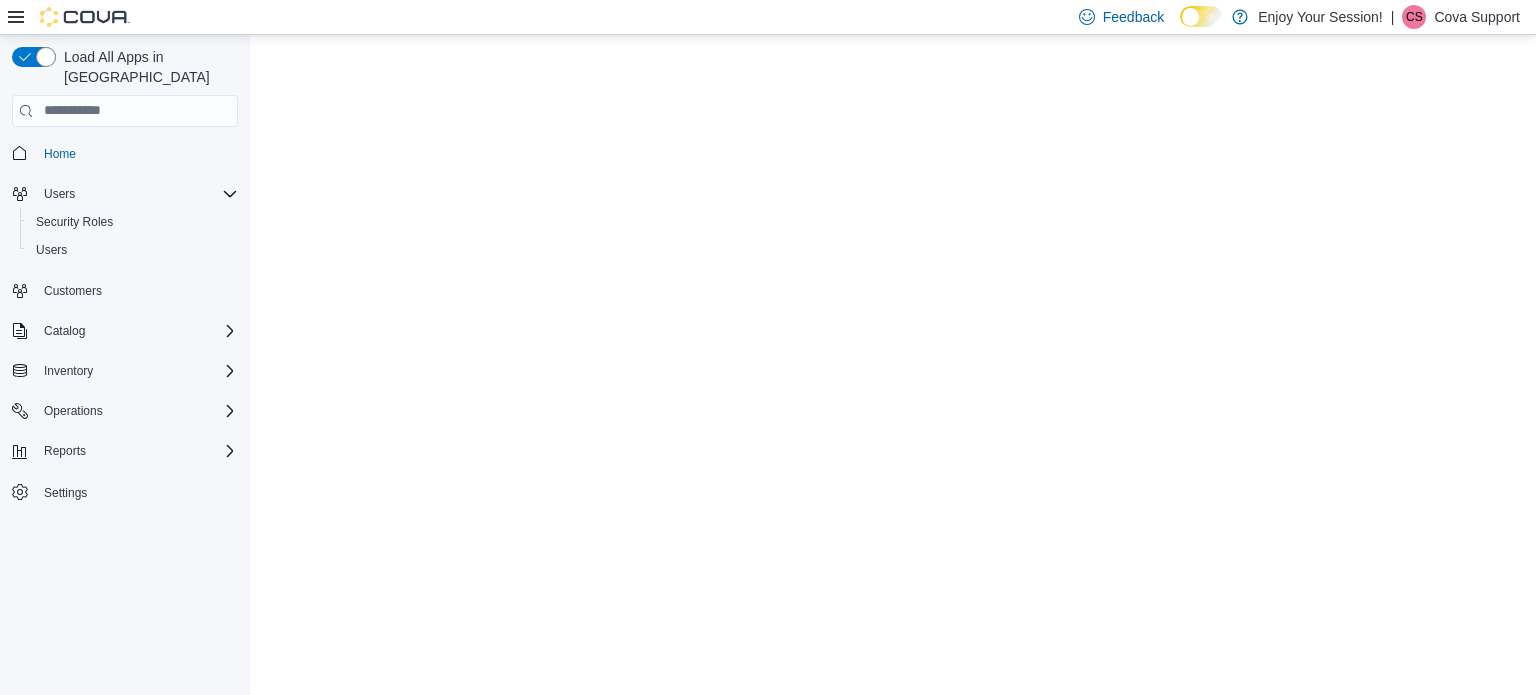 scroll, scrollTop: 0, scrollLeft: 0, axis: both 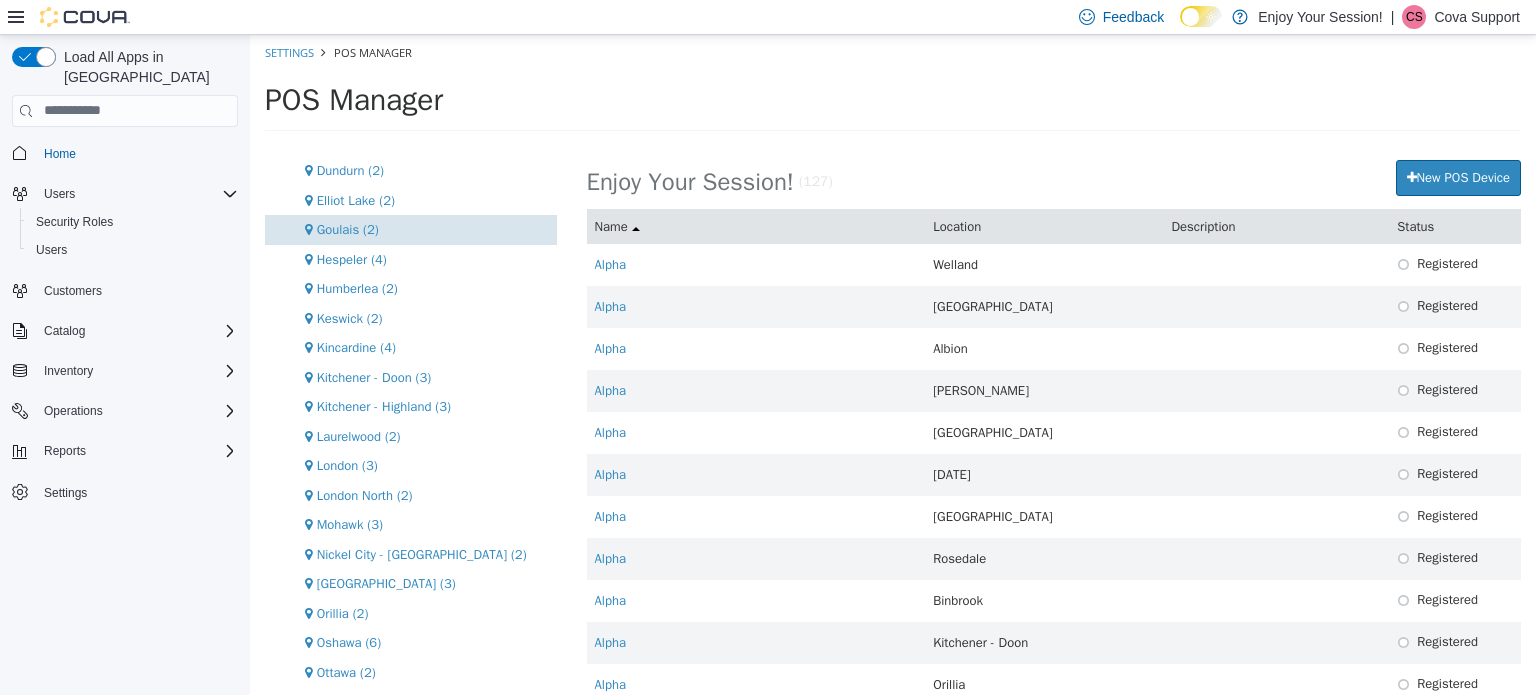 click on "Goulais (2)" at bounding box center [348, 228] 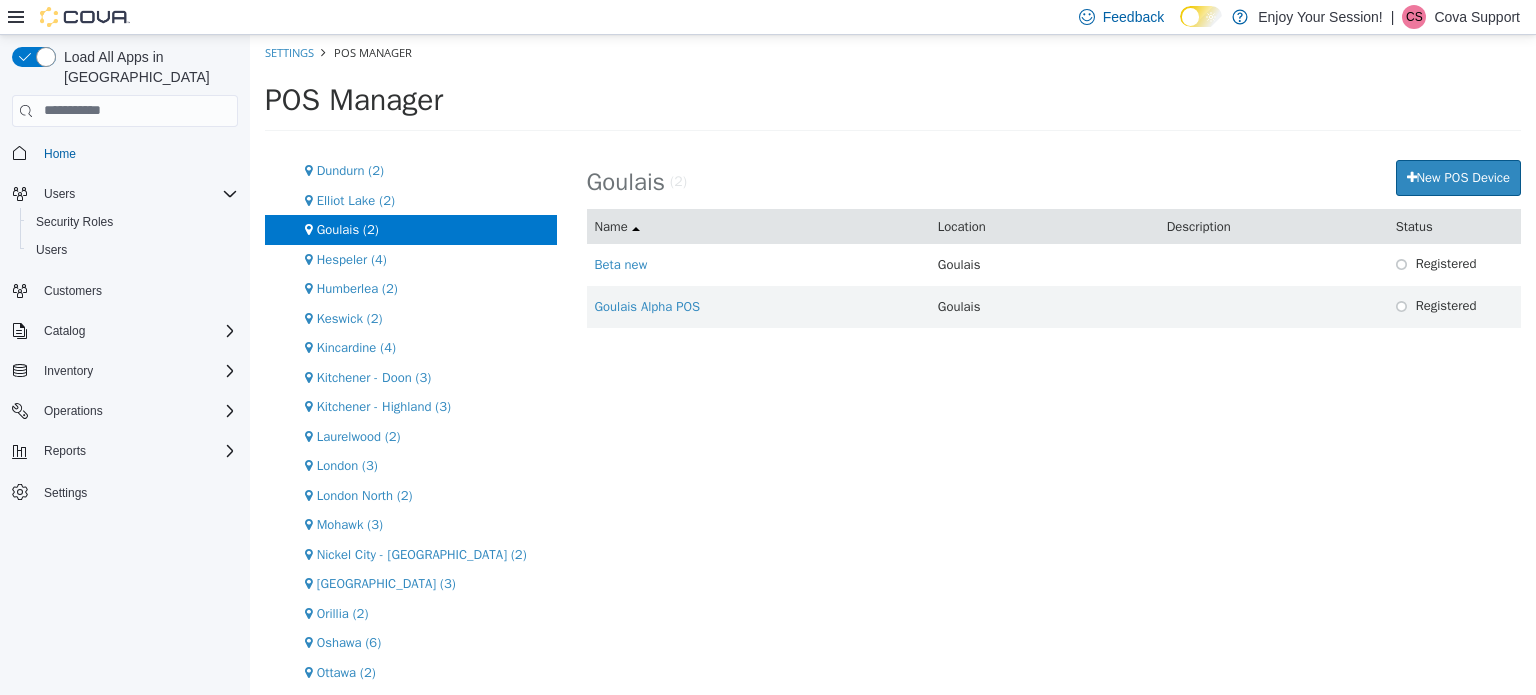 click on "POS Manager" at bounding box center [893, 100] 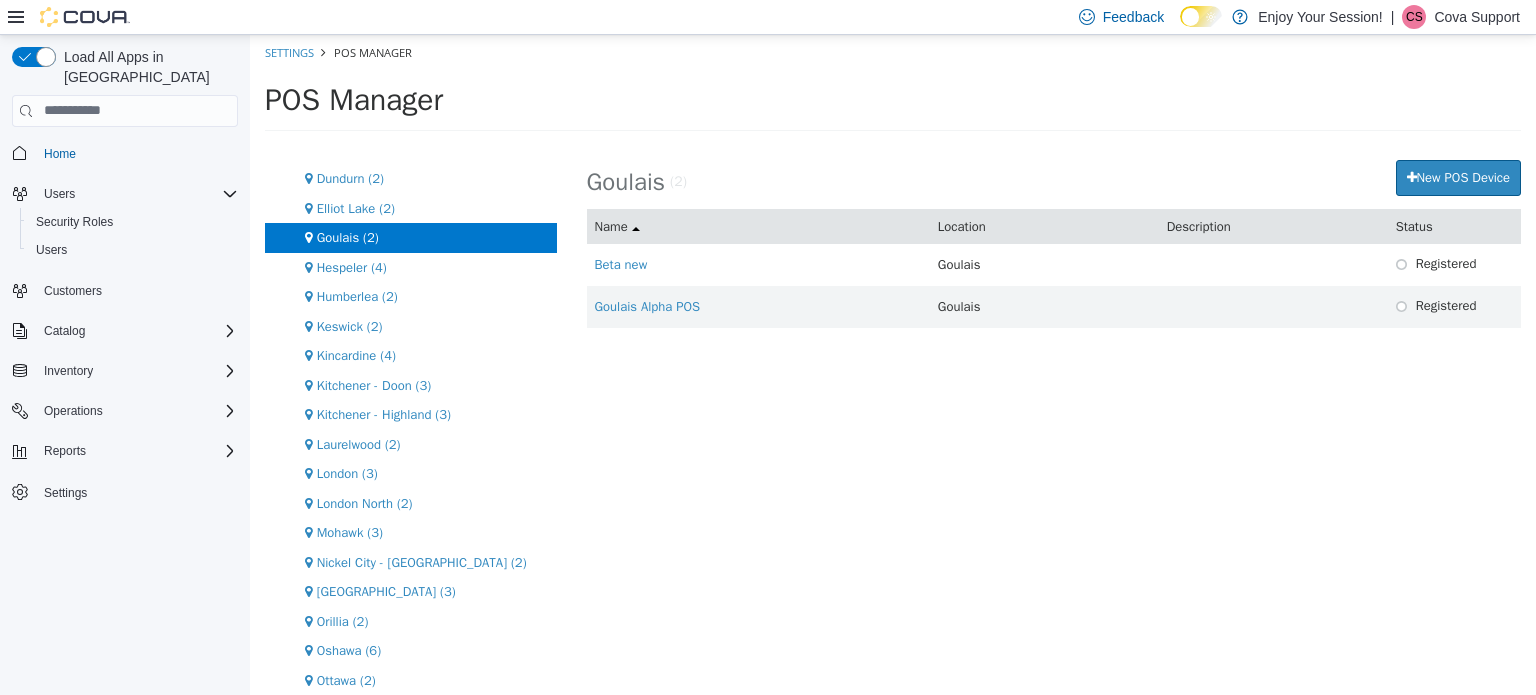 scroll, scrollTop: 0, scrollLeft: 0, axis: both 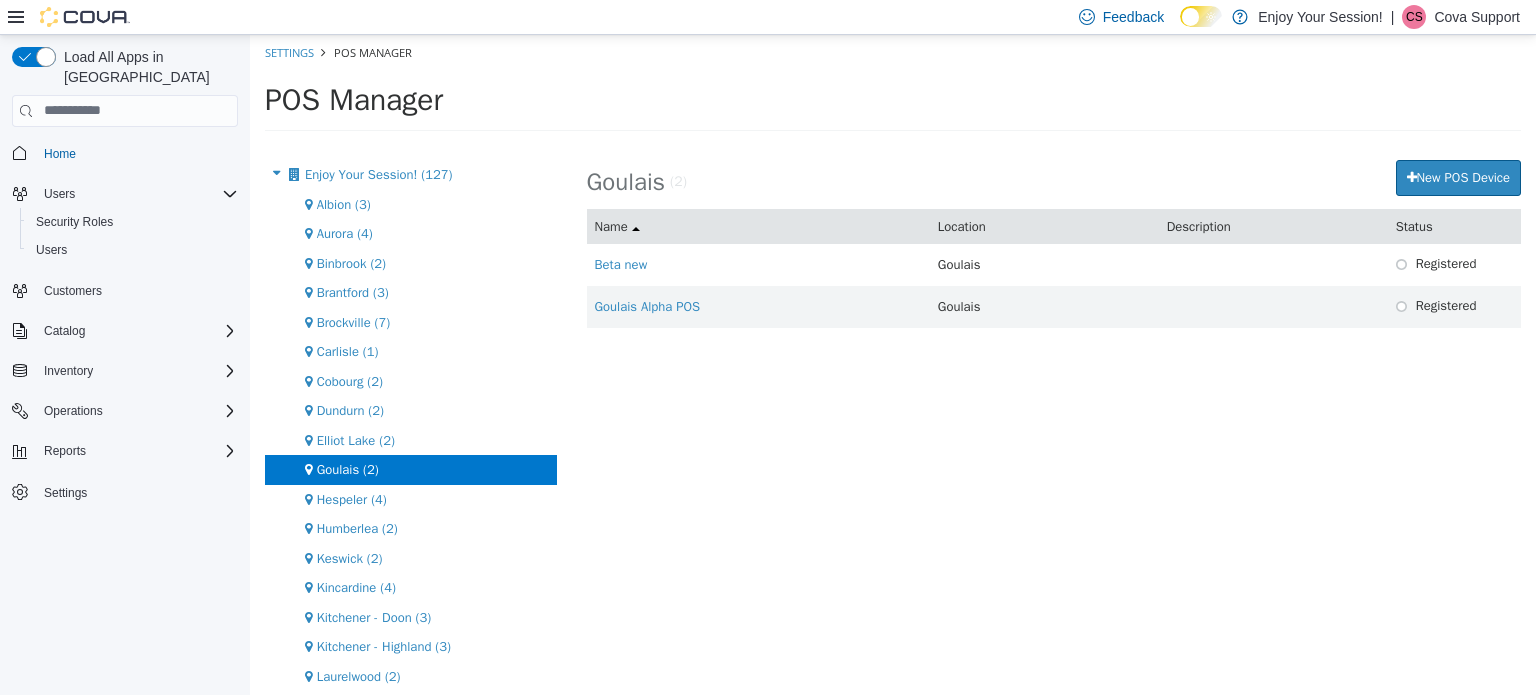click on "Goulais (2)  New POS Device Name Location Description Status Beta new Goulais Registered Goulais Alpha POS Goulais Registered 《 〈 1 〉 》" at bounding box center (1054, 426) 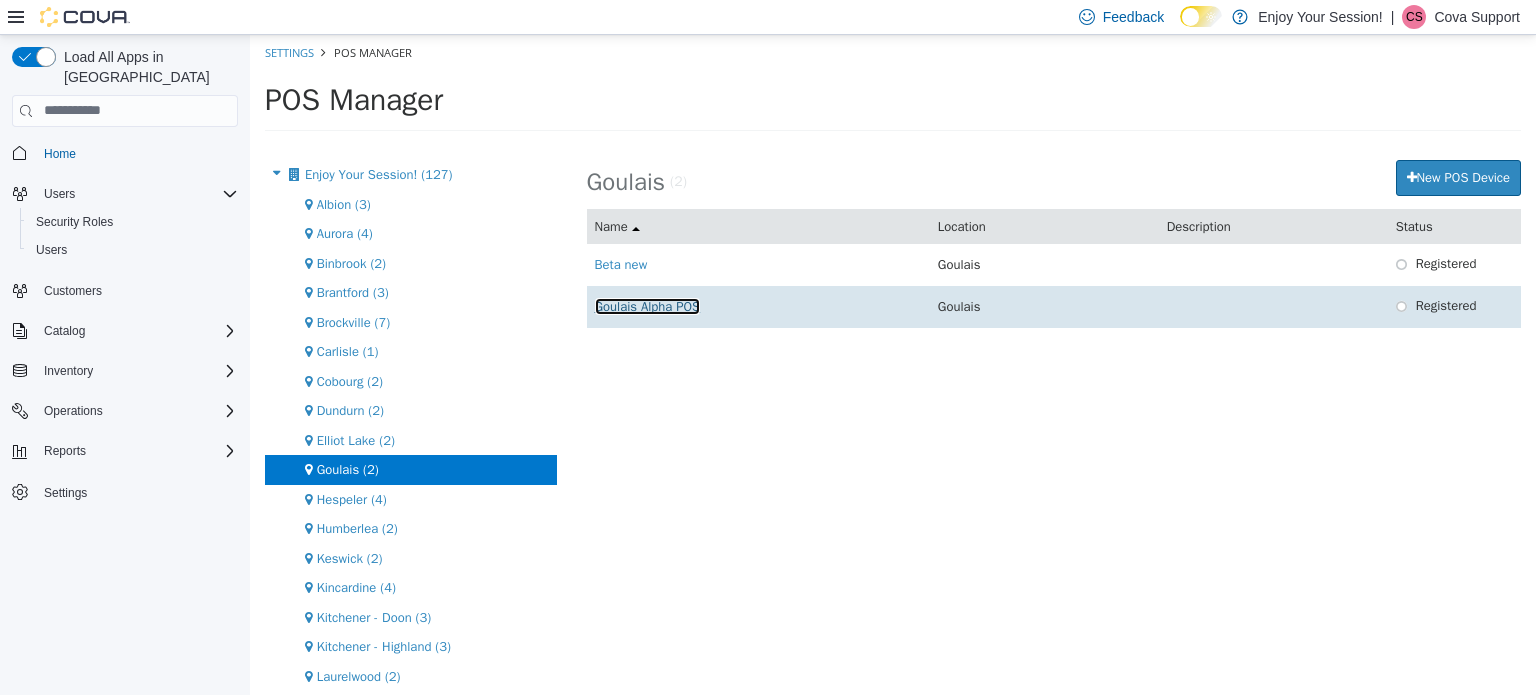click on "Goulais Alpha POS" at bounding box center (648, 305) 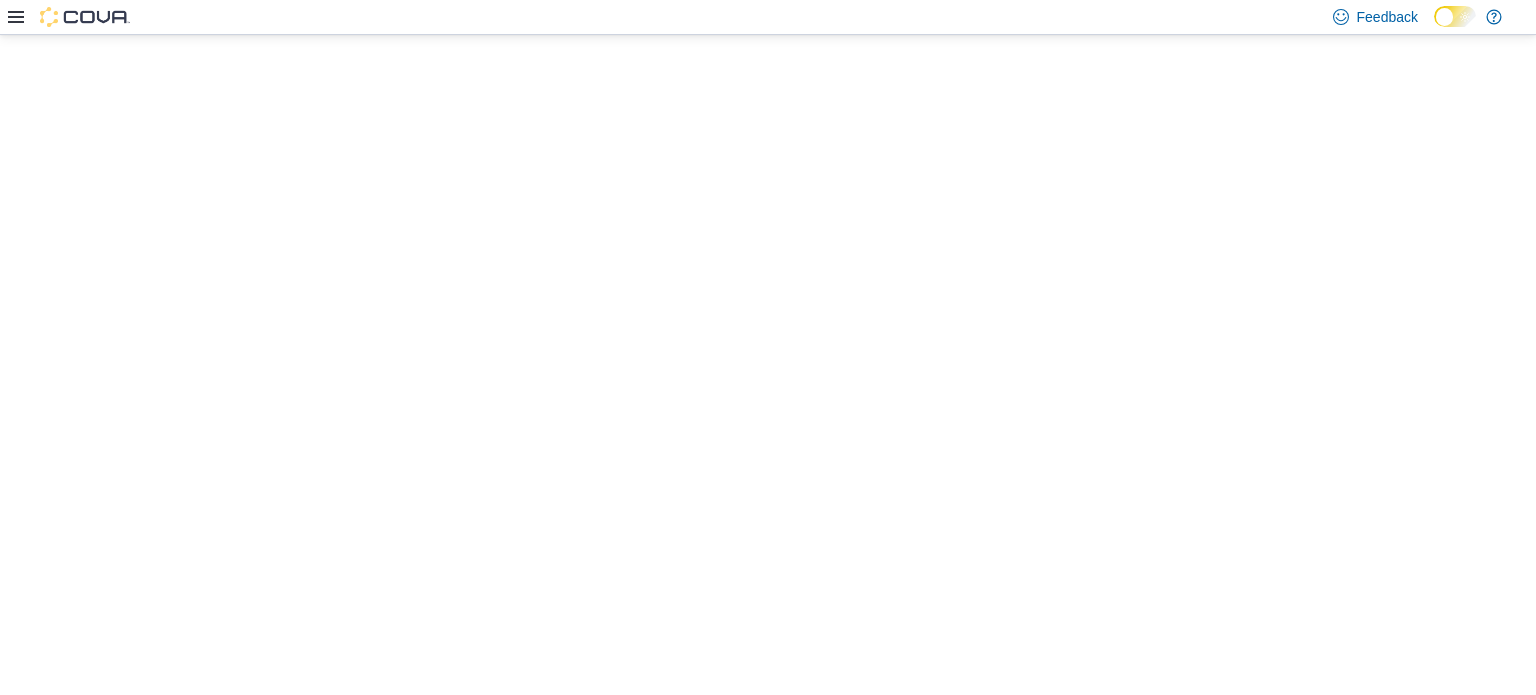 scroll, scrollTop: 0, scrollLeft: 0, axis: both 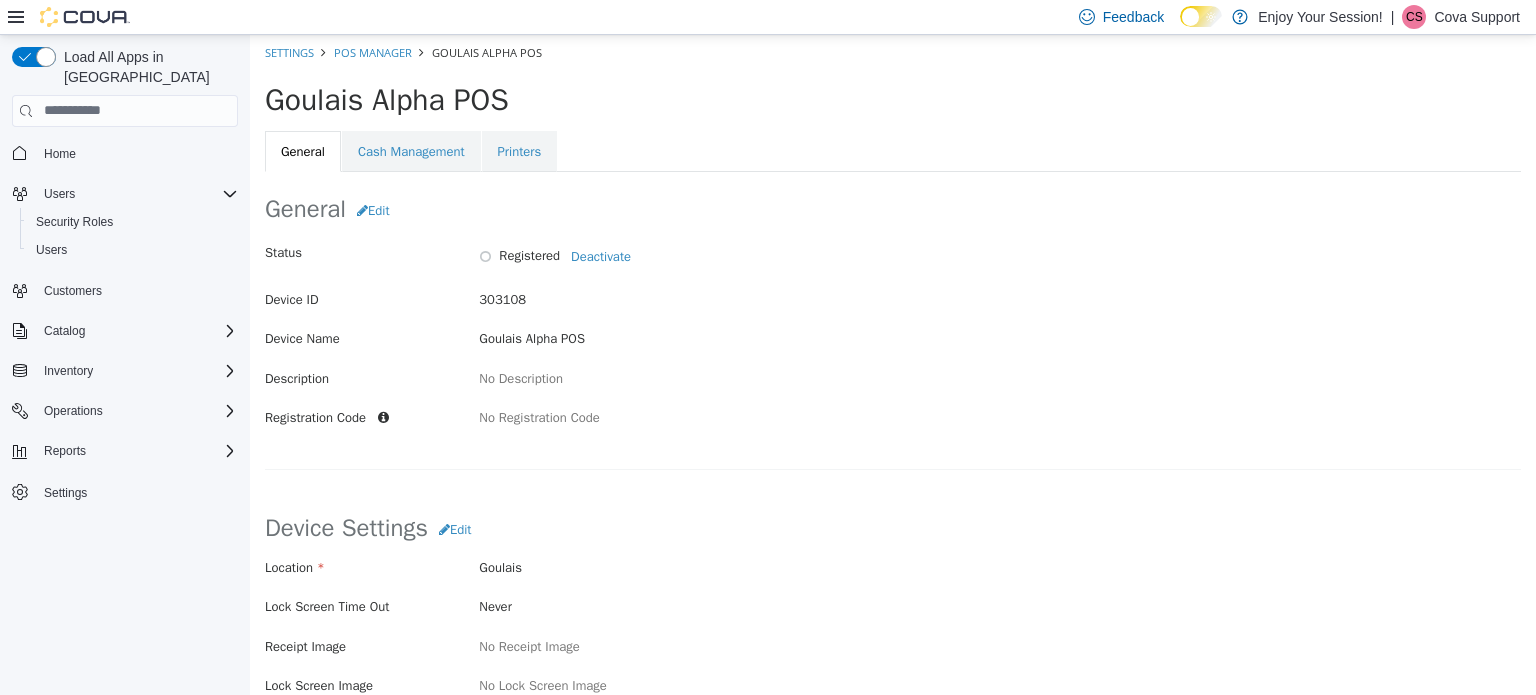 drag, startPoint x: 263, startPoint y: 95, endPoint x: 344, endPoint y: 102, distance: 81.3019 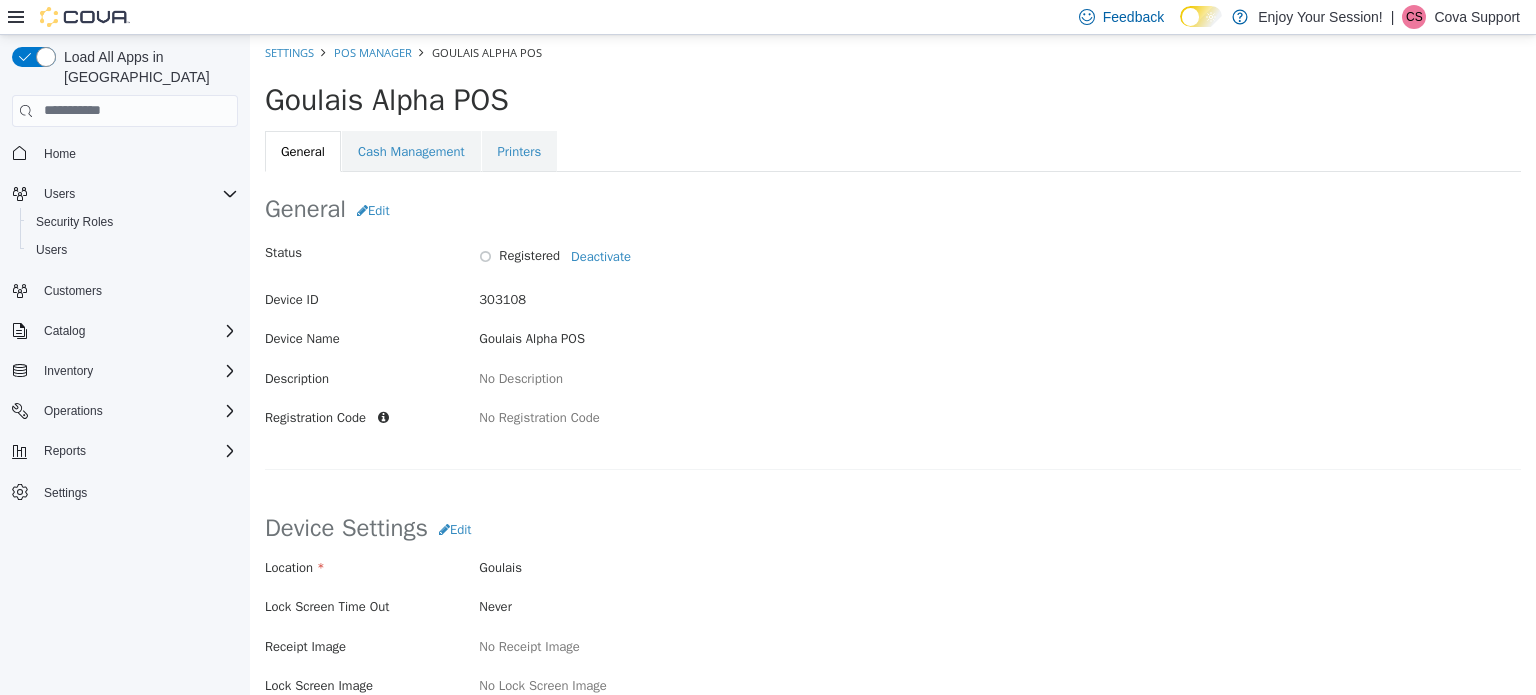 click on "Cova Support" at bounding box center (1477, 17) 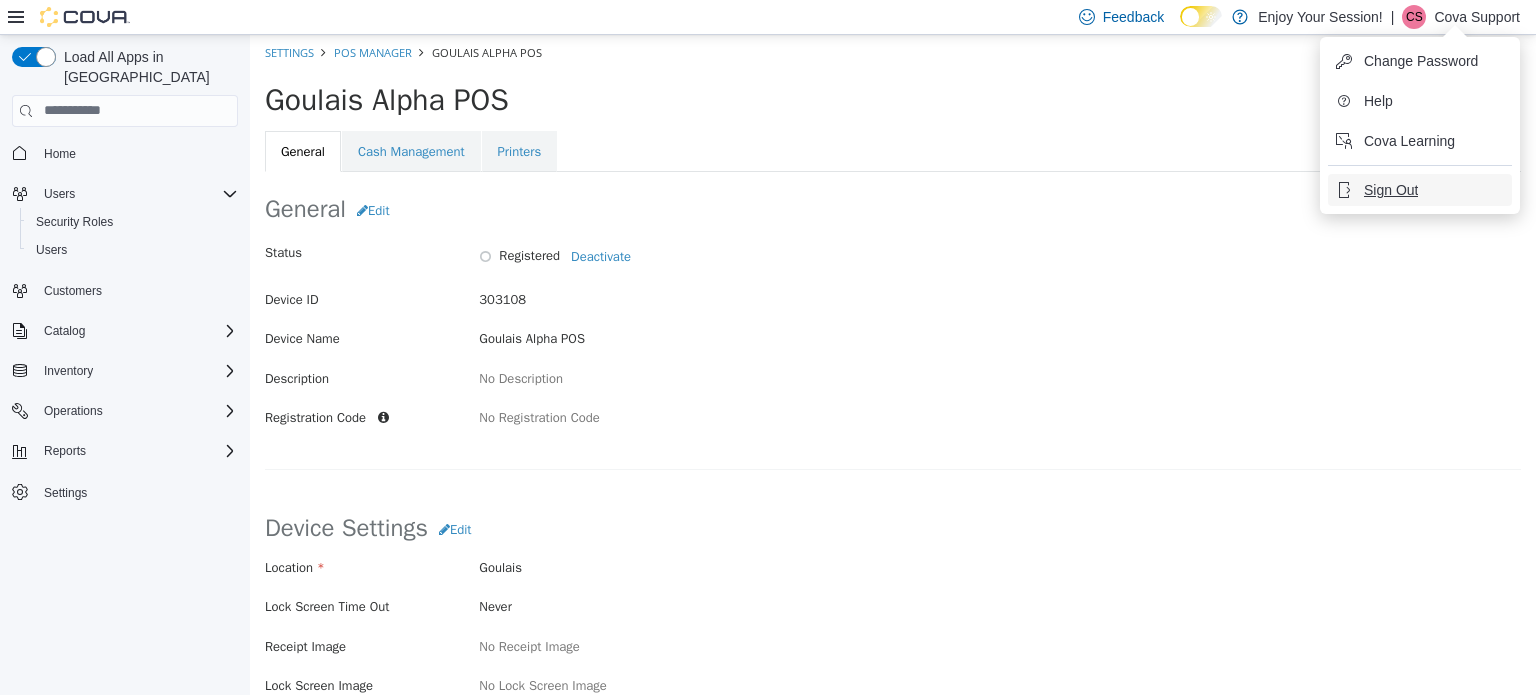 click on "Sign Out" at bounding box center (1420, 190) 